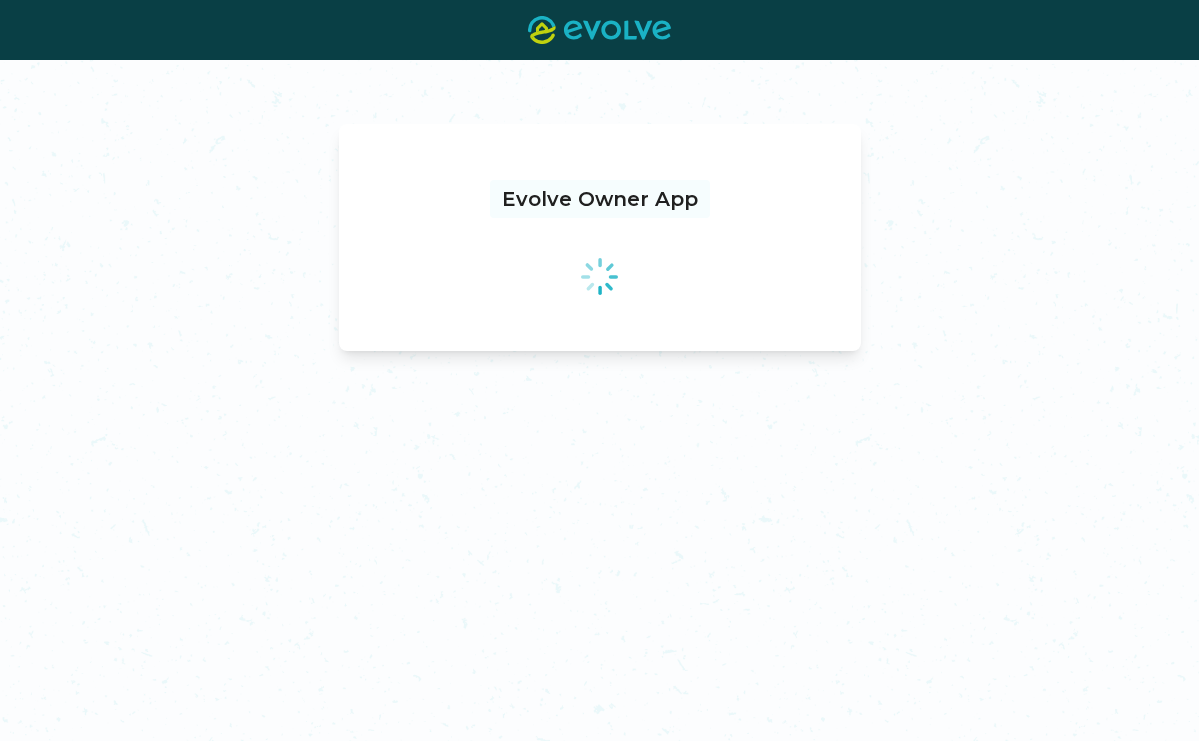 scroll, scrollTop: 0, scrollLeft: 0, axis: both 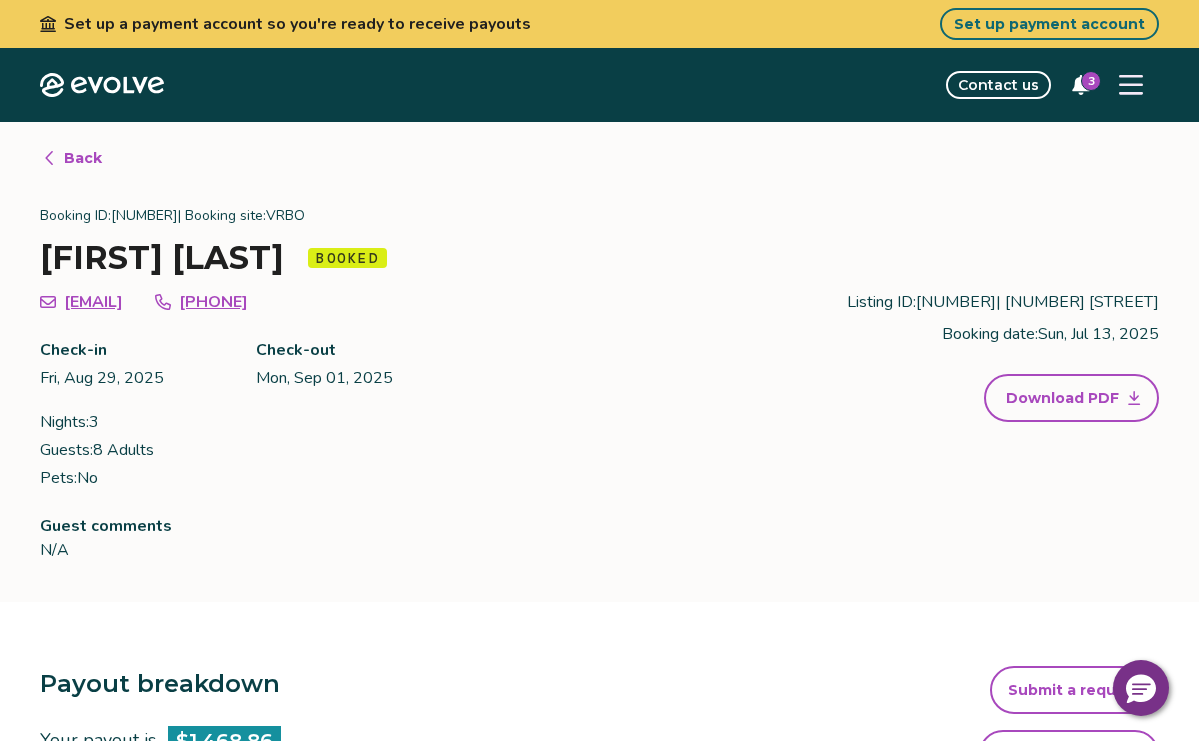 click 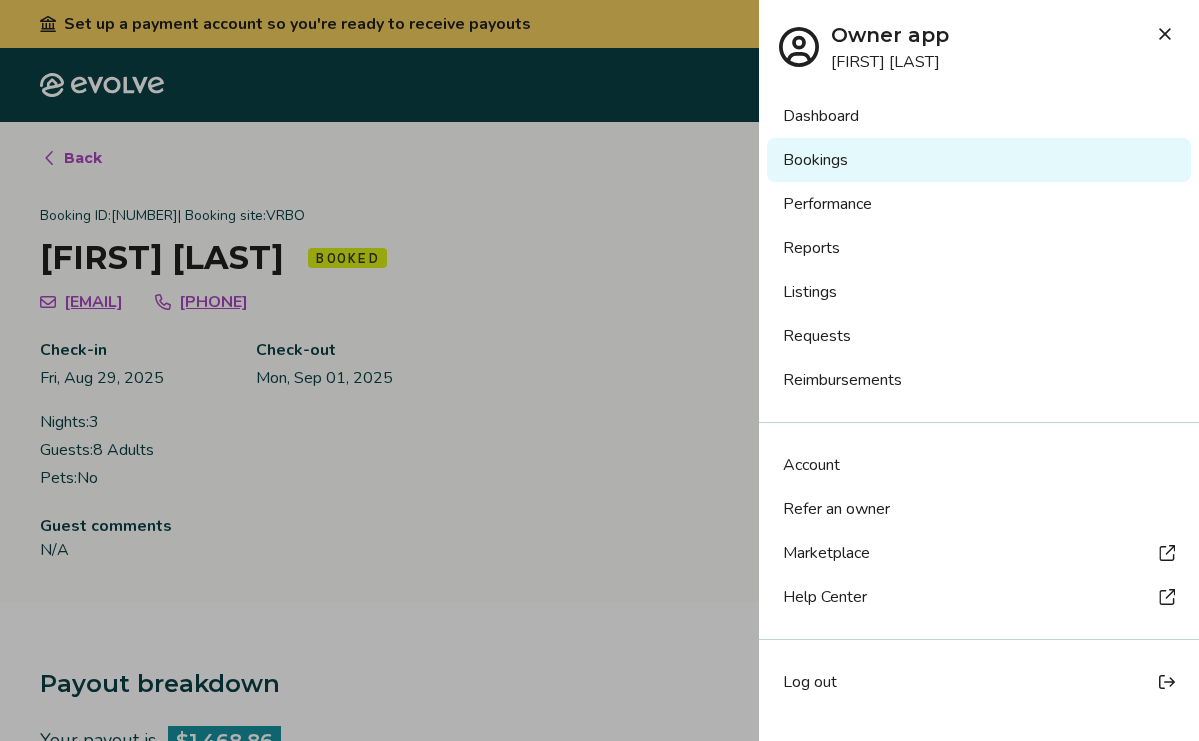 click on "Bookings" at bounding box center [979, 160] 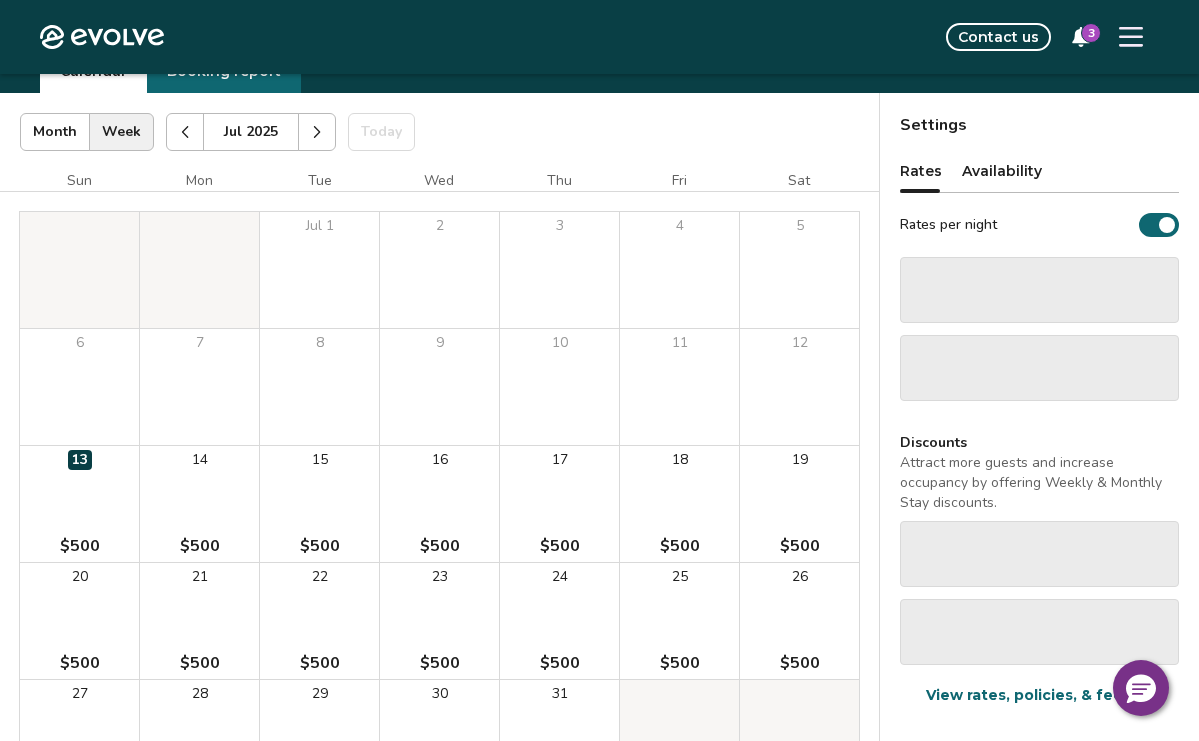 scroll, scrollTop: 0, scrollLeft: 0, axis: both 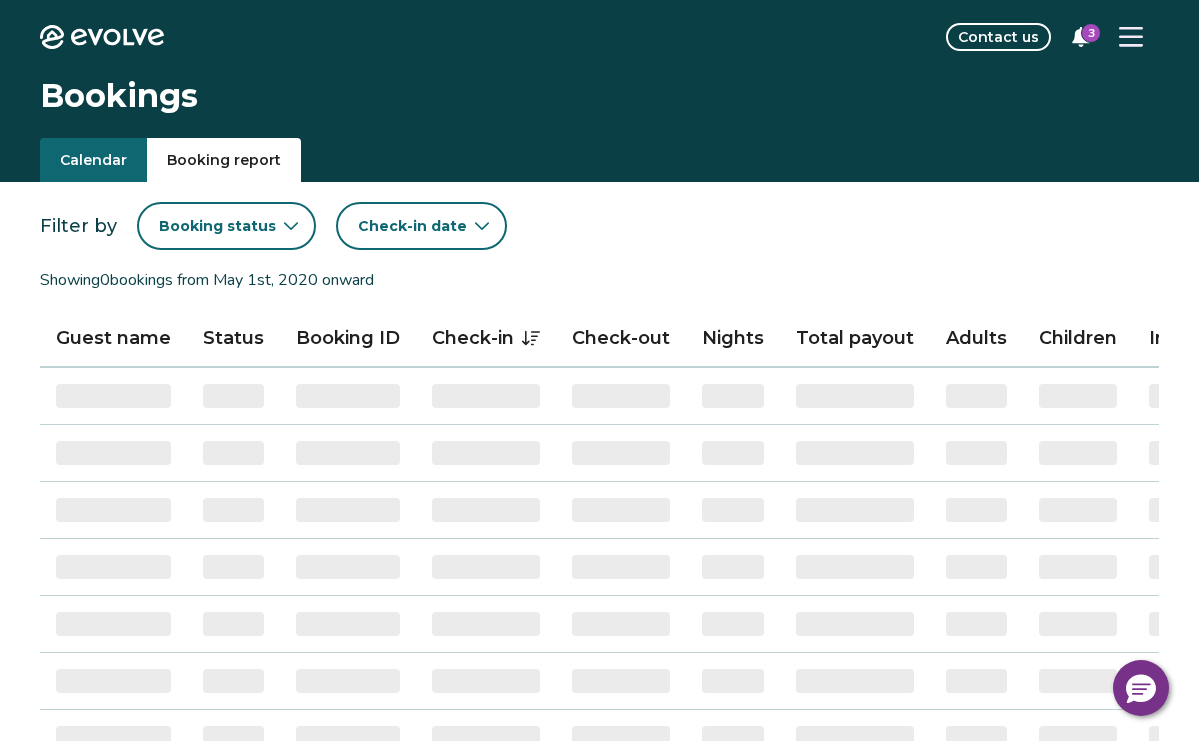click on "Booking report" at bounding box center (224, 160) 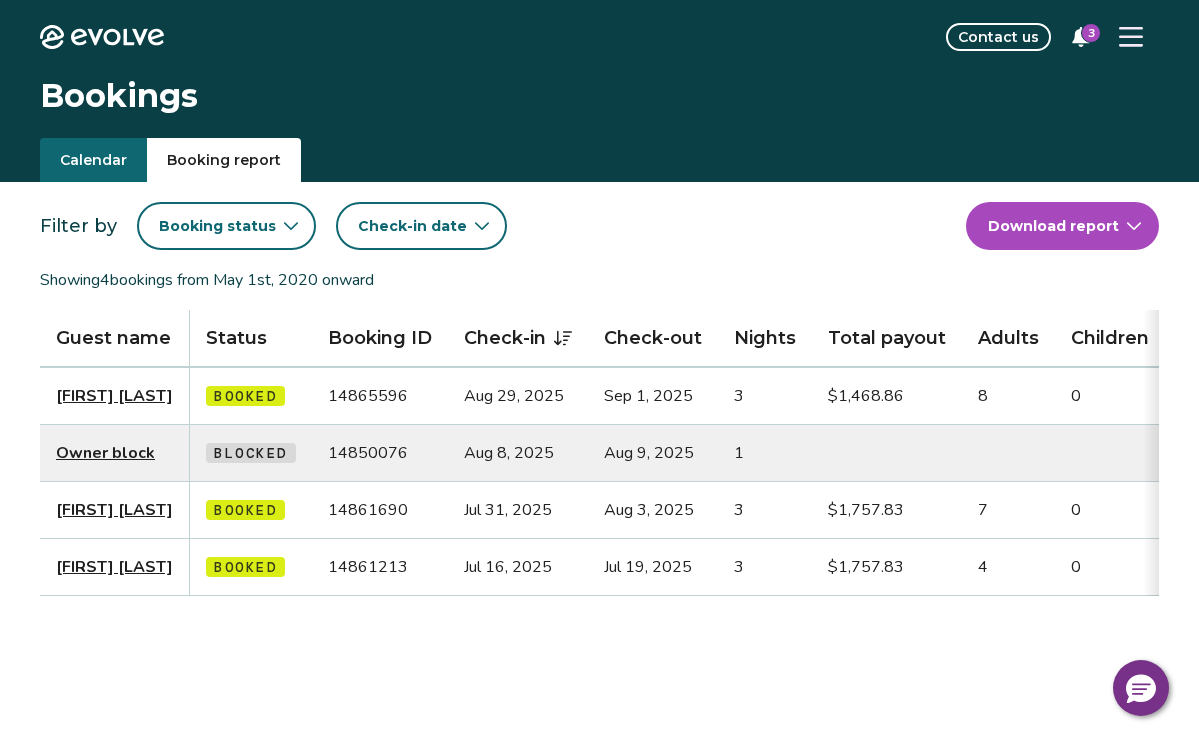 click on "[FIRST] [LAST]" at bounding box center (114, 396) 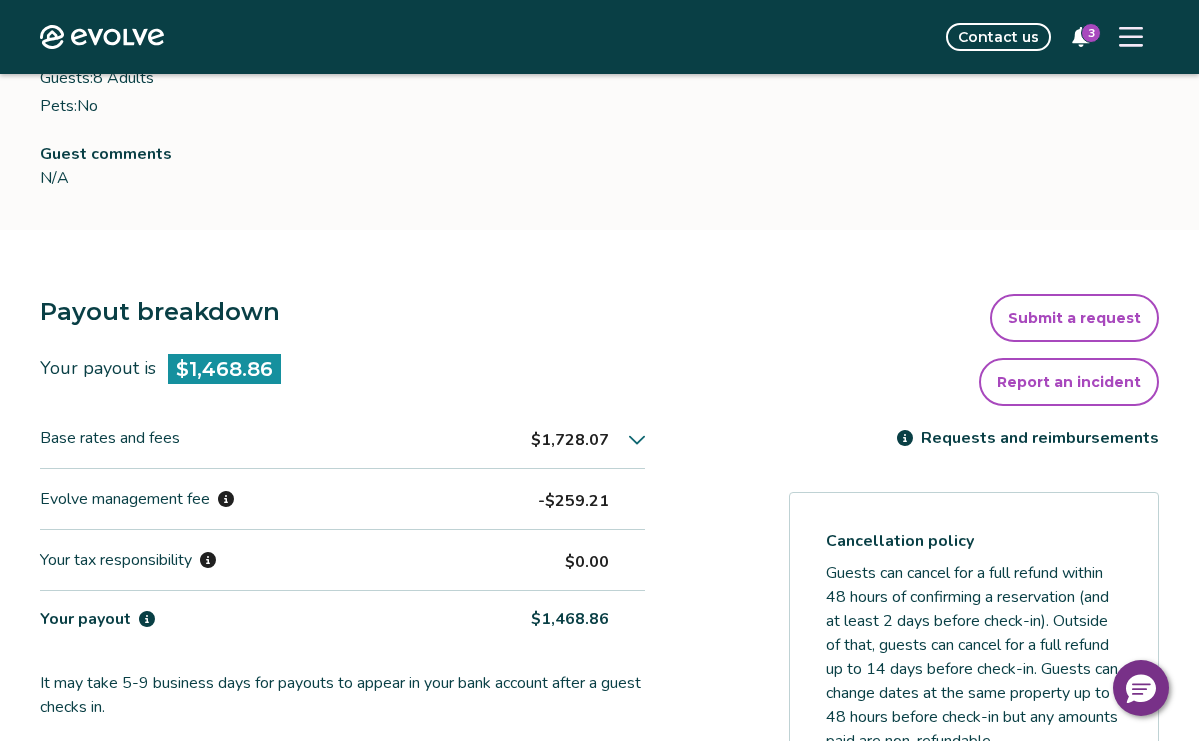 scroll, scrollTop: 325, scrollLeft: 0, axis: vertical 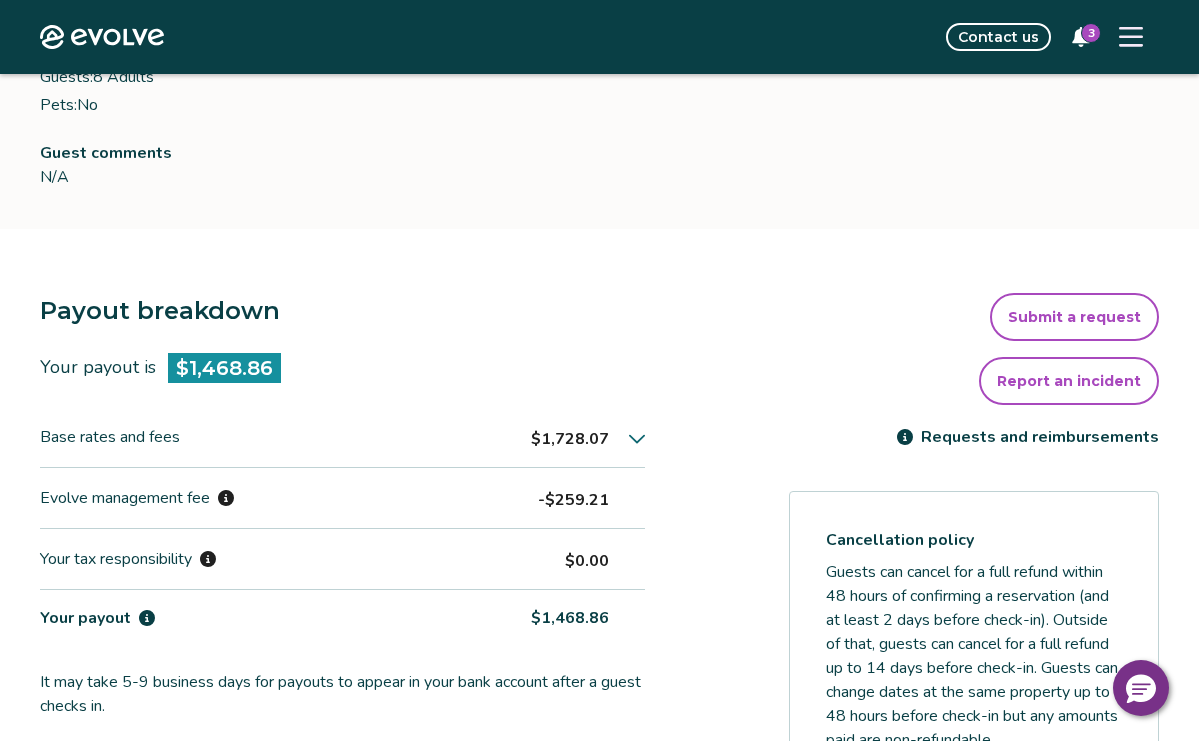 click on "Base rates and fees" at bounding box center [110, 437] 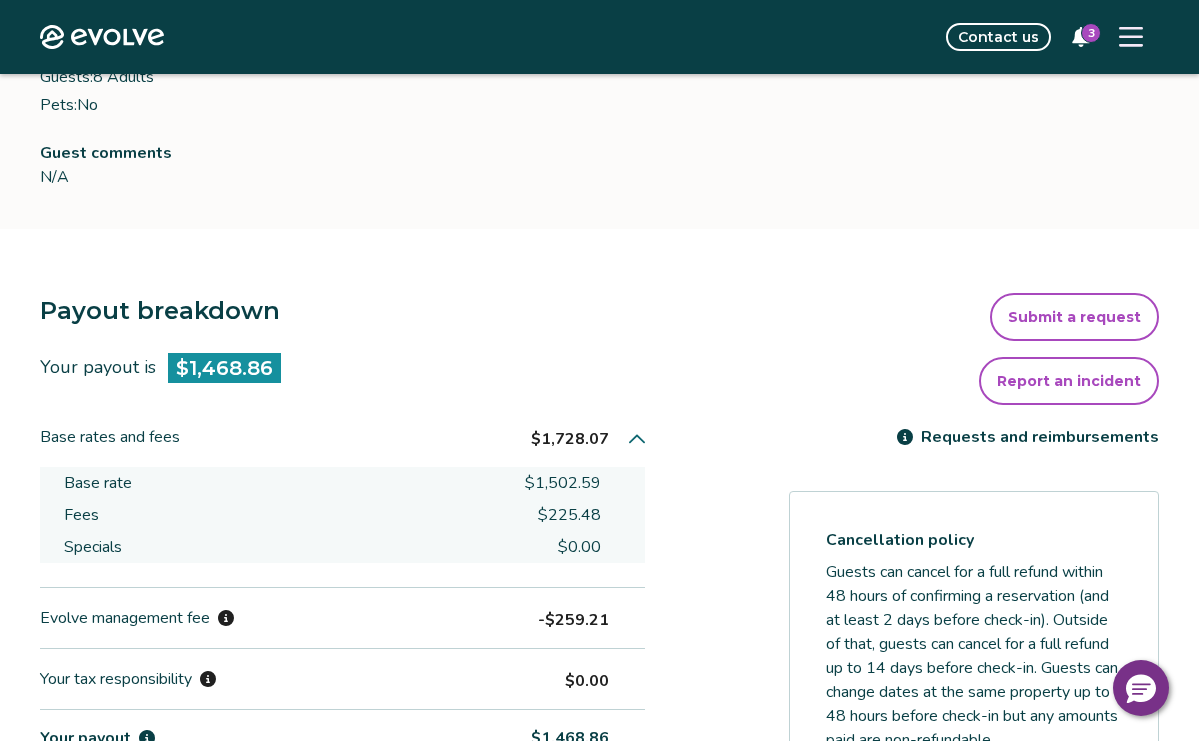 click on "Base rates and fees" at bounding box center (110, 437) 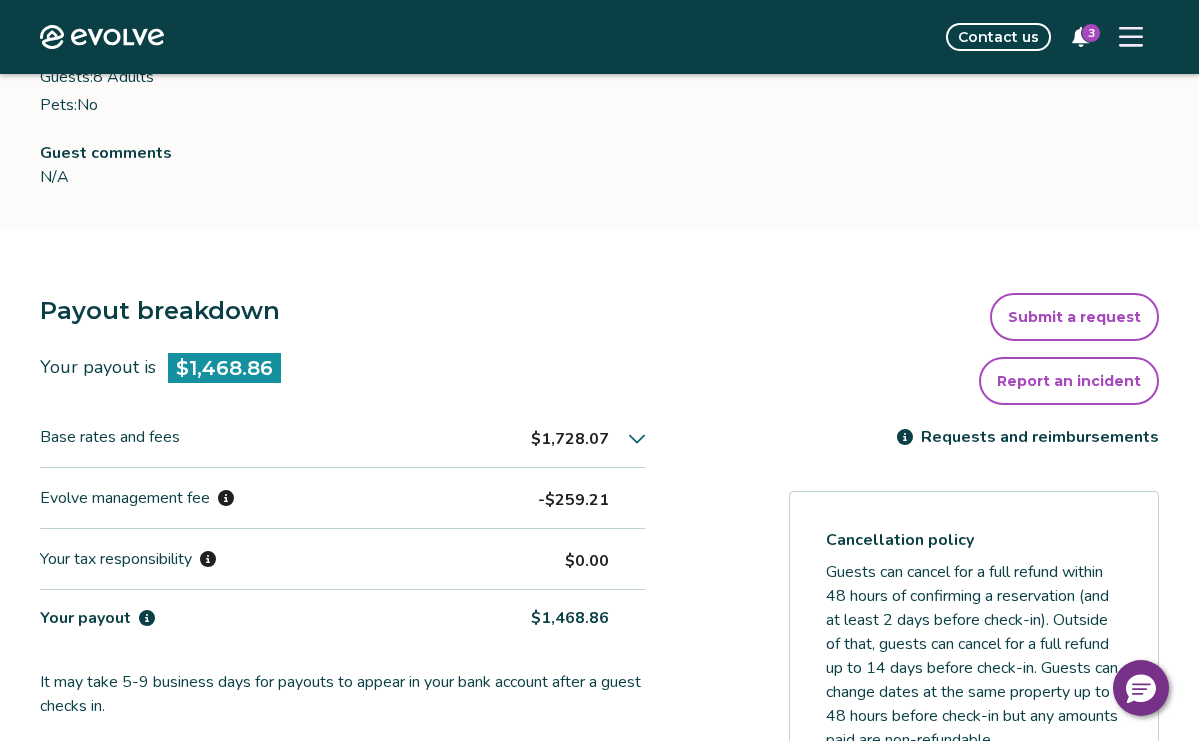 scroll, scrollTop: 0, scrollLeft: 0, axis: both 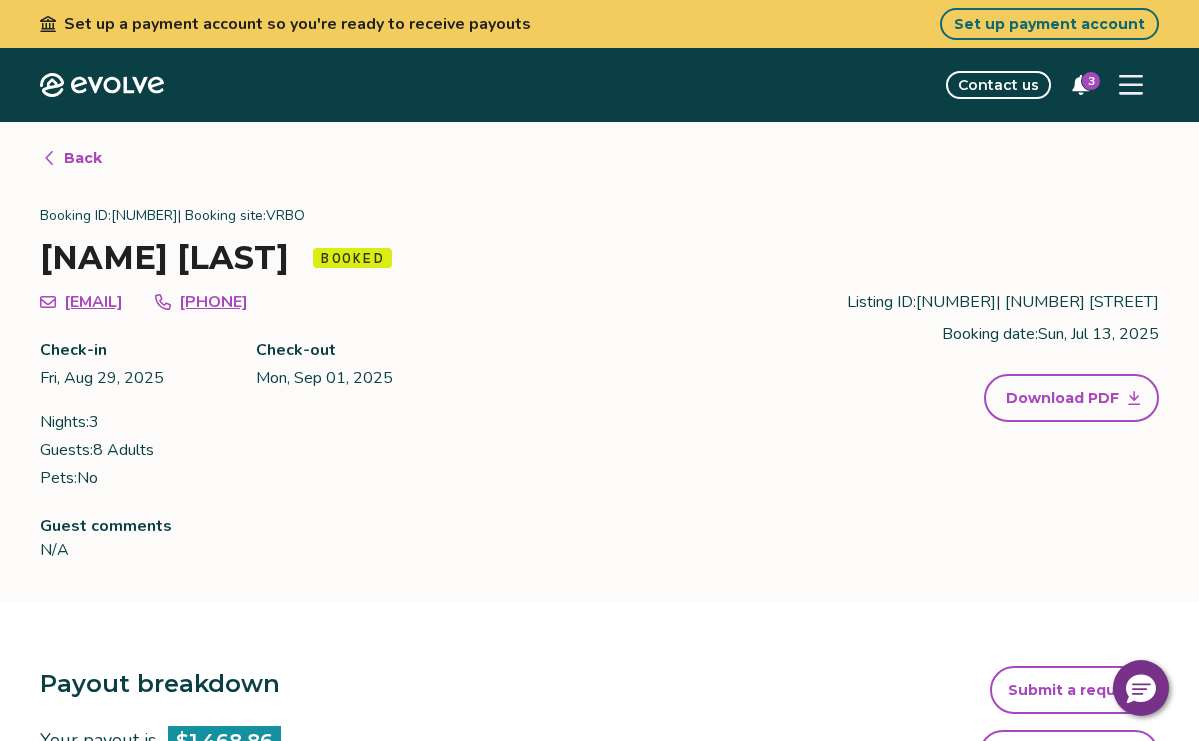 click 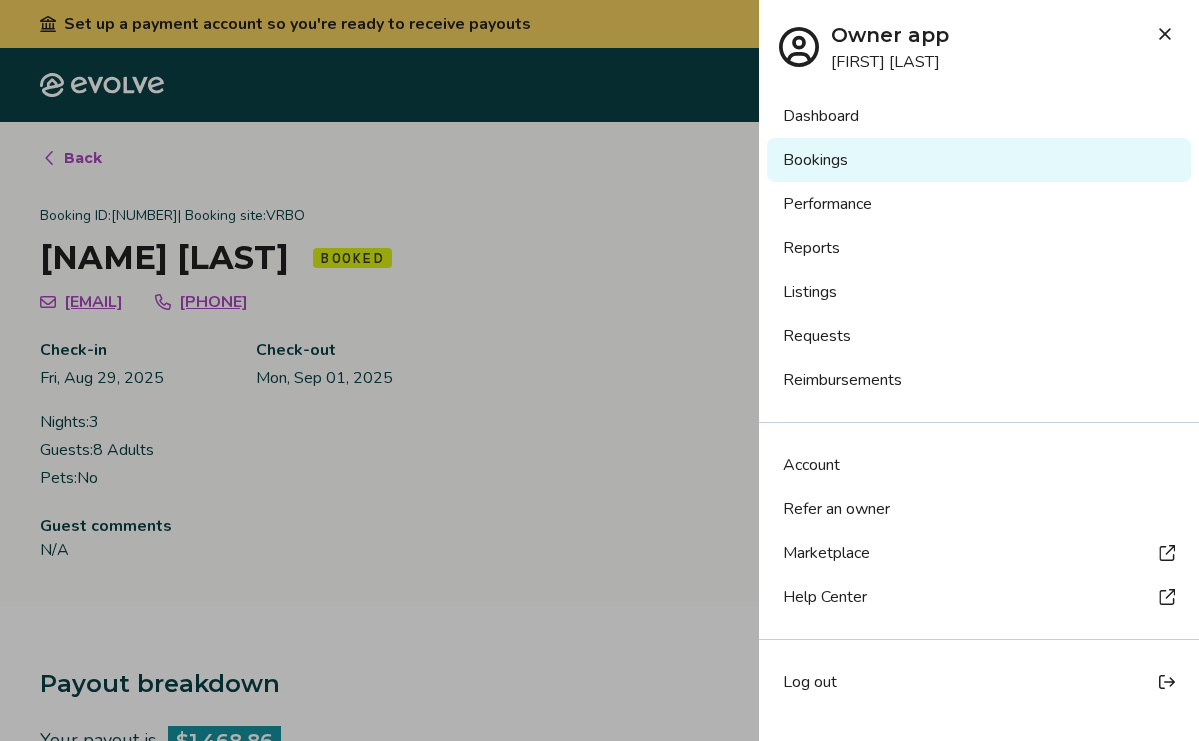 click on "Bookings" at bounding box center [979, 160] 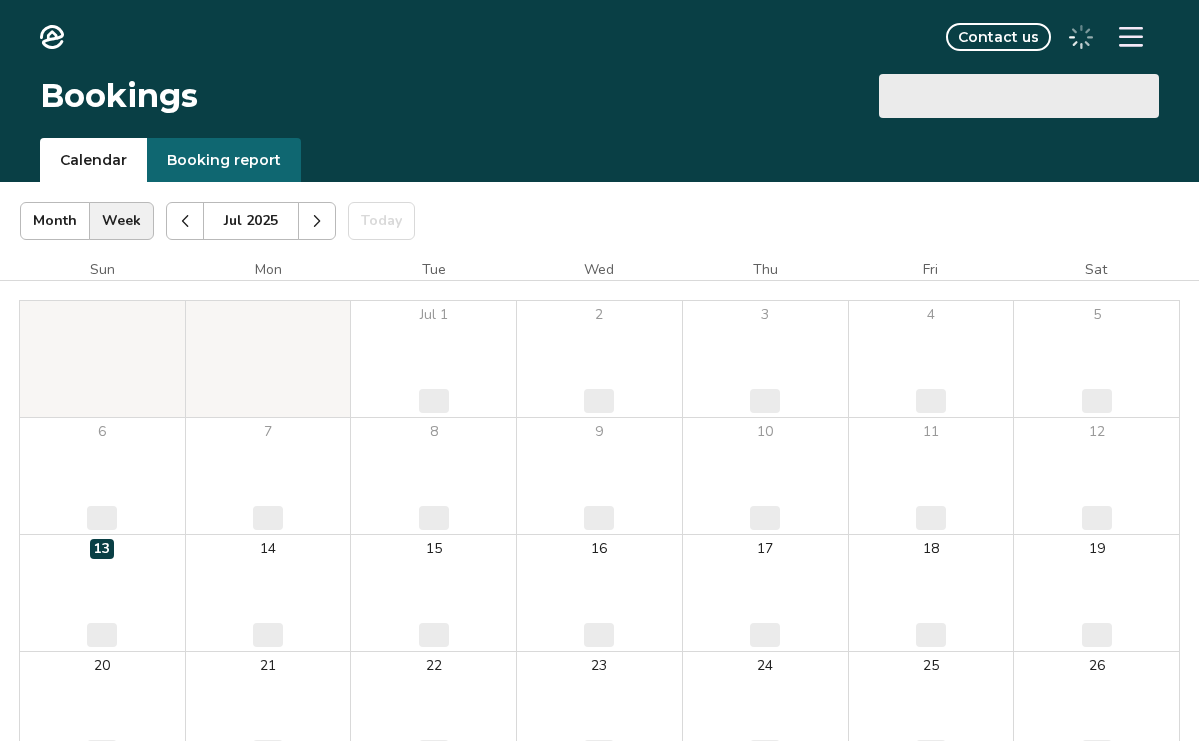 scroll, scrollTop: 0, scrollLeft: 0, axis: both 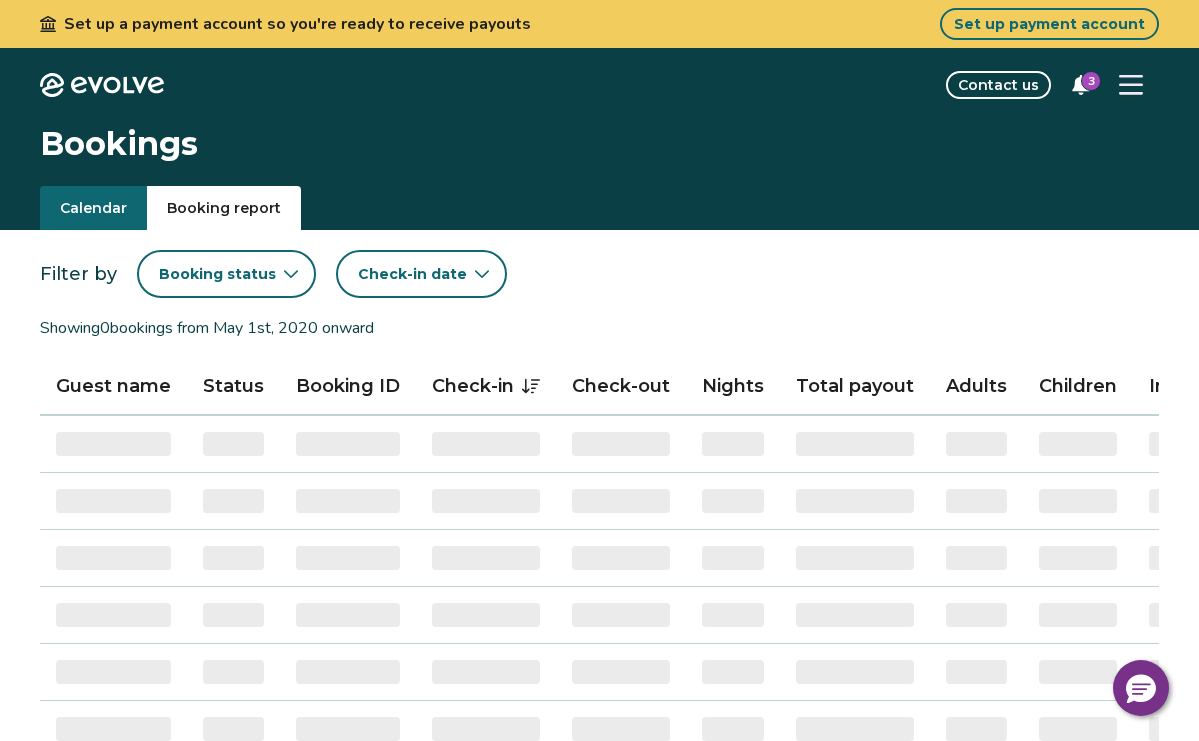 click on "Booking report" at bounding box center [224, 208] 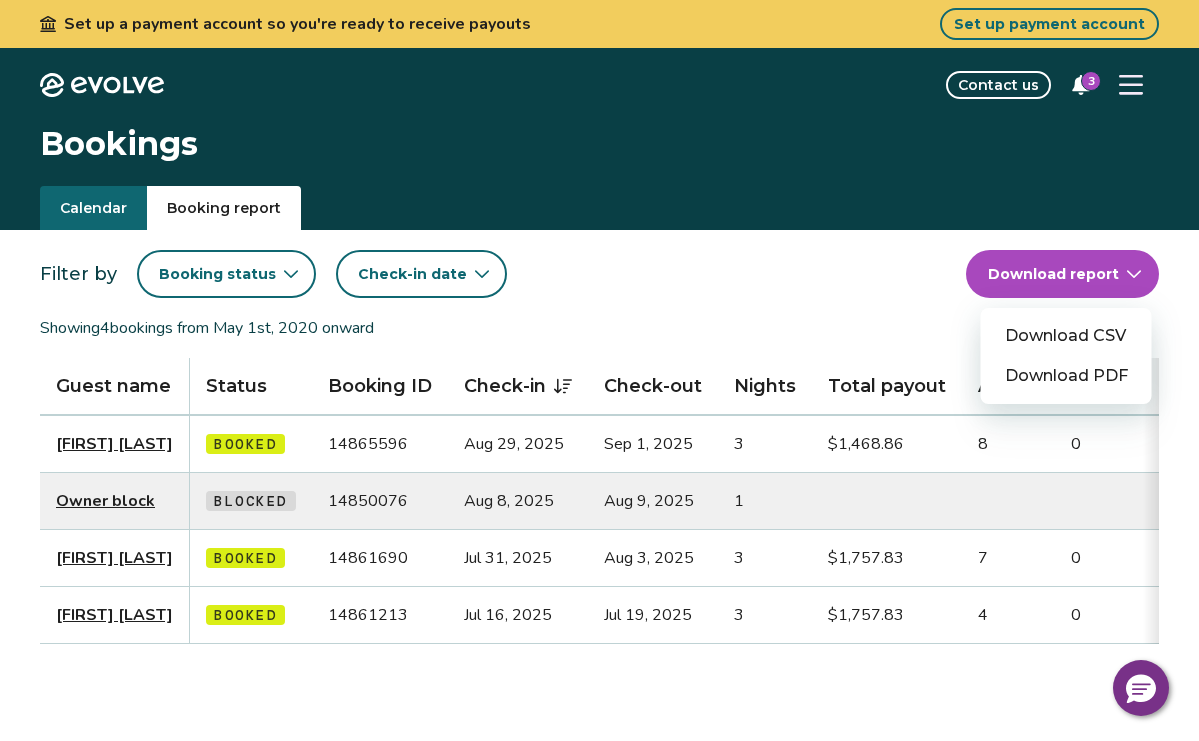 click on "Set up a payment account so you're ready to receive payouts Set up payment account Evolve Contact us 3 Bookings Calendar Booking report Filter by Booking status Check-in date Download   report Download CSV Download PDF Showing  4  bookings    from May 1st, 2020 onward Guest name Status Booking ID Check-in Check-out Nights Total payout Adults Children Infants Pets Listing Guest email Guest phone Date booked Booking site Jennifer Wilson Booked 14865596 Aug 29, 2025 Sep 1, 2025 3 $1,468.86 8 0 No jwilson7876@aol.com (717) 490-0250 Jul 13, 2025 VRBO Owner block Blocked 14850076 Aug 8, 2025 Aug 9, 2025 1 (908) 229-7050 Jul 9, 2025 Maureen Burke Booked 14861690 Jul 31, 2025 Aug 3, 2025 3 $1,757.83 7 0 0 No (908) 763-4754 Jul 12, 2025 Airbnb Joseph Calabrese Booked 14861213 Jul 16, 2025 Jul 19, 2025 3 $1,757.83 4 0 0 No (631) 484-5402 Jul 12, 2025 Airbnb © 2013-Present Evolve Vacation Rental Network Privacy Policy | Terms of Service" at bounding box center (599, 541) 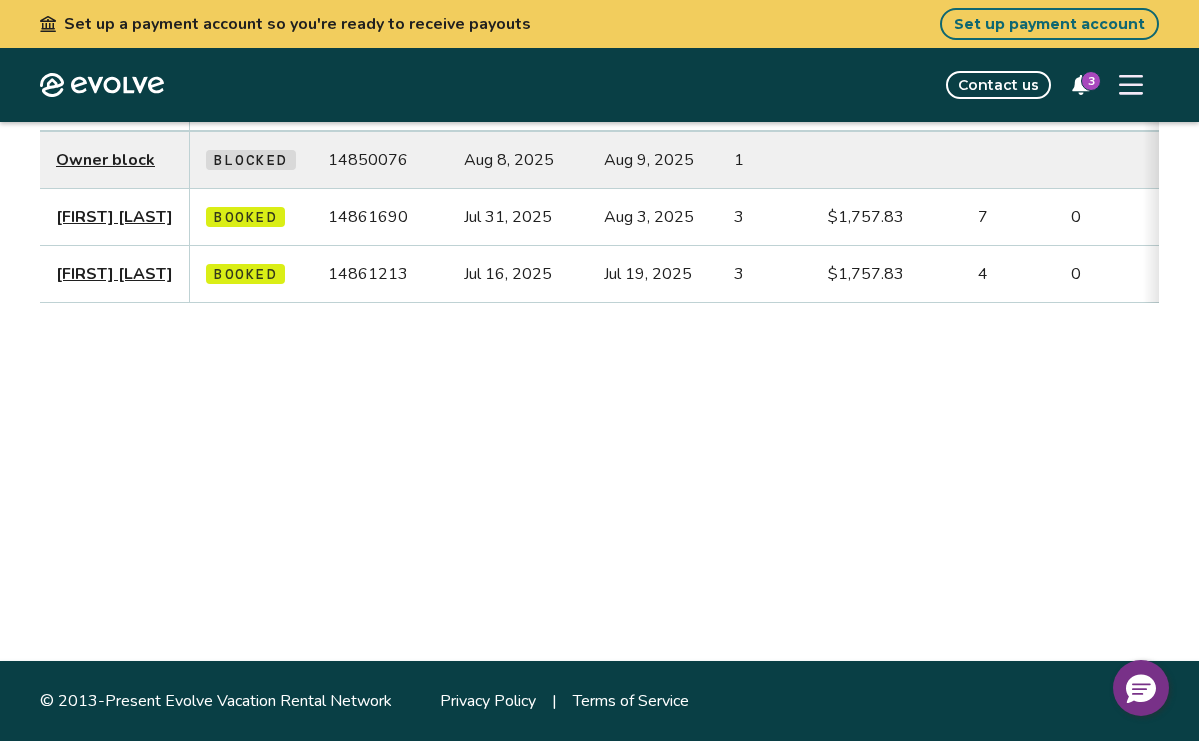 scroll, scrollTop: 0, scrollLeft: 0, axis: both 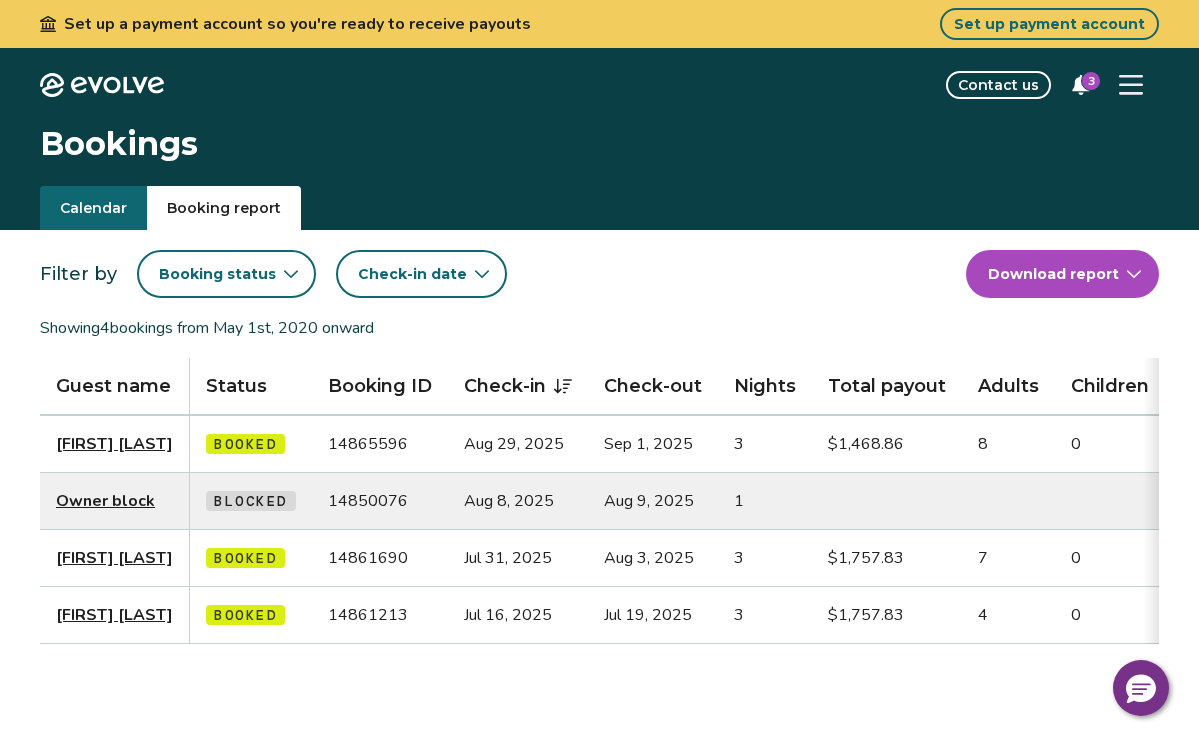 click on "Set up a payment account so you're ready to receive payouts Set up payment account Evolve Contact us 3 Bookings Calendar Booking report Filter by Booking status Check-in date Download   report Showing  4  bookings    from May 1st, 2020 onward Guest name Status Booking ID Check-in Check-out Nights Total payout Adults Children Infants Pets Listing Guest email Guest phone Date booked Booking site Jennifer Wilson Booked 14865596 Aug 29, 2025 Sep 1, 2025 3 $1,468.86 8 0 No jwilson7876@aol.com (717) 490-0250 Jul 13, 2025 VRBO Owner block Blocked 14850076 Aug 8, 2025 Aug 9, 2025 1 (908) 229-7050 Jul 9, 2025 Maureen Burke Booked 14861690 Jul 31, 2025 Aug 3, 2025 3 $1,757.83 7 0 0 No (908) 763-4754 Jul 12, 2025 Airbnb Joseph Calabrese Booked 14861213 Jul 16, 2025 Jul 19, 2025 3 $1,757.83 4 0 0 No (631) 484-5402 Jul 12, 2025 Airbnb © 2013-Present Evolve Vacation Rental Network Privacy Policy | Terms of Service" at bounding box center [599, 541] 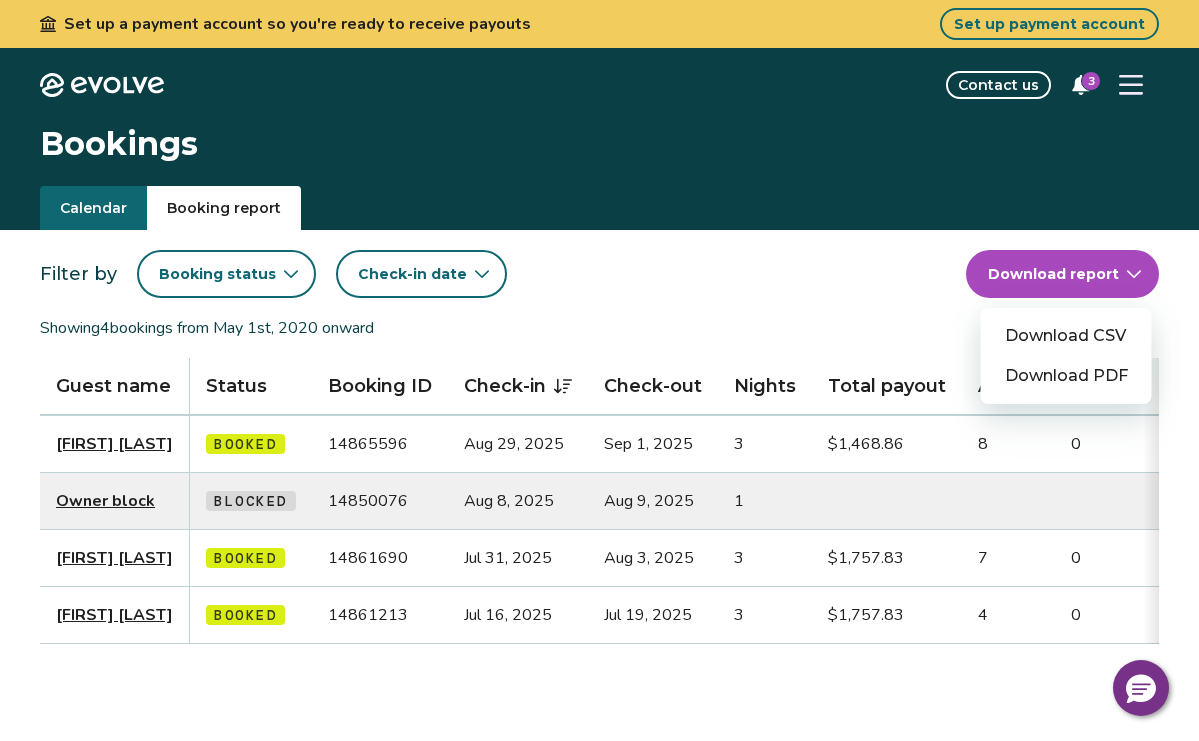 click on "Download PDF" at bounding box center (1066, 376) 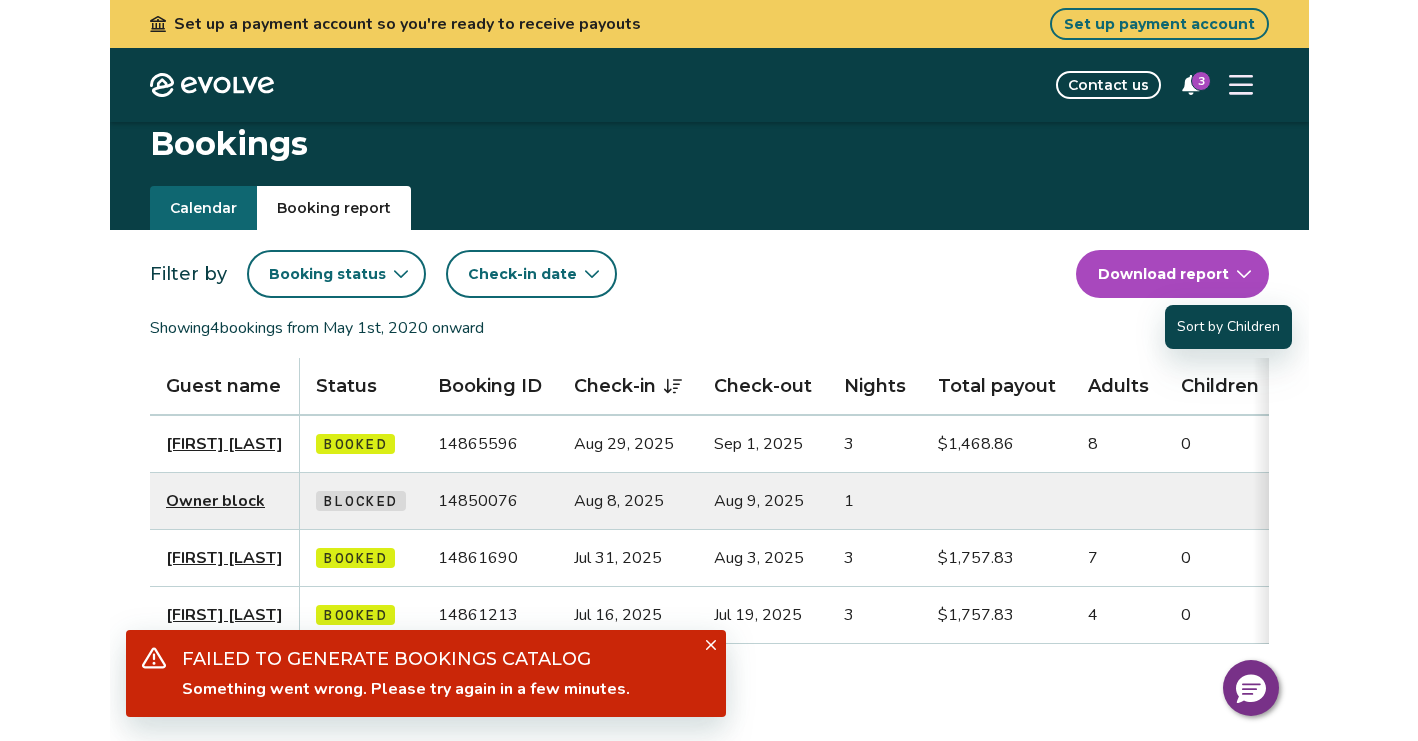 scroll, scrollTop: 6, scrollLeft: 0, axis: vertical 